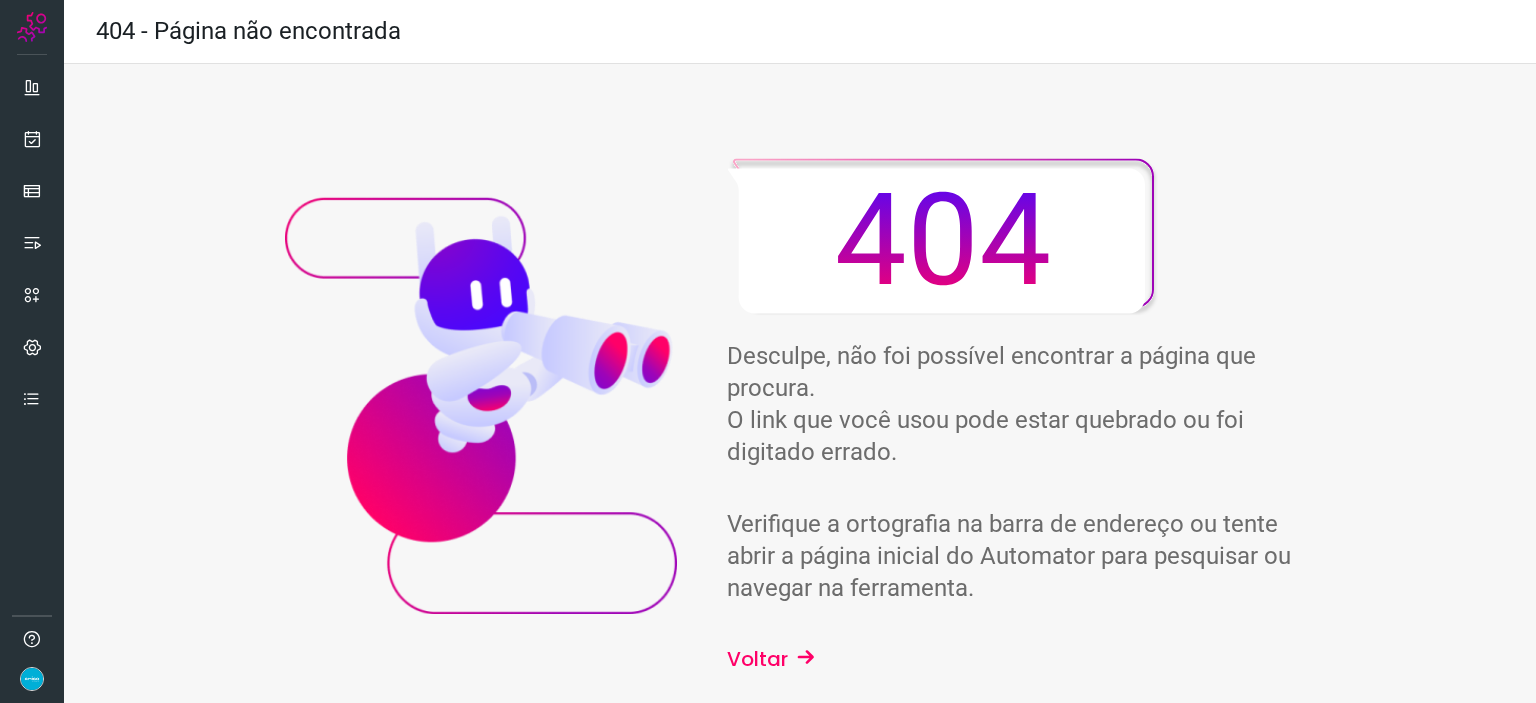scroll, scrollTop: 0, scrollLeft: 0, axis: both 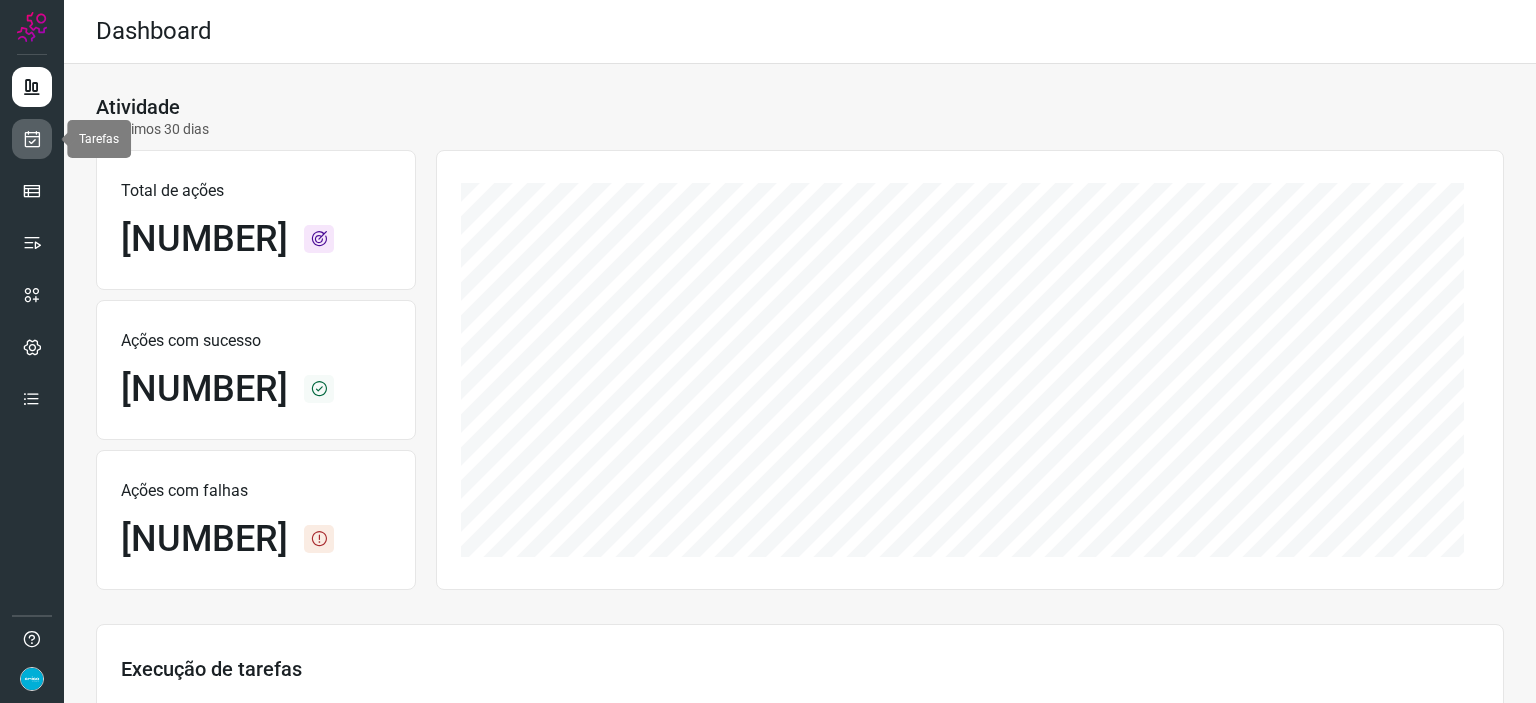 click at bounding box center [32, 139] 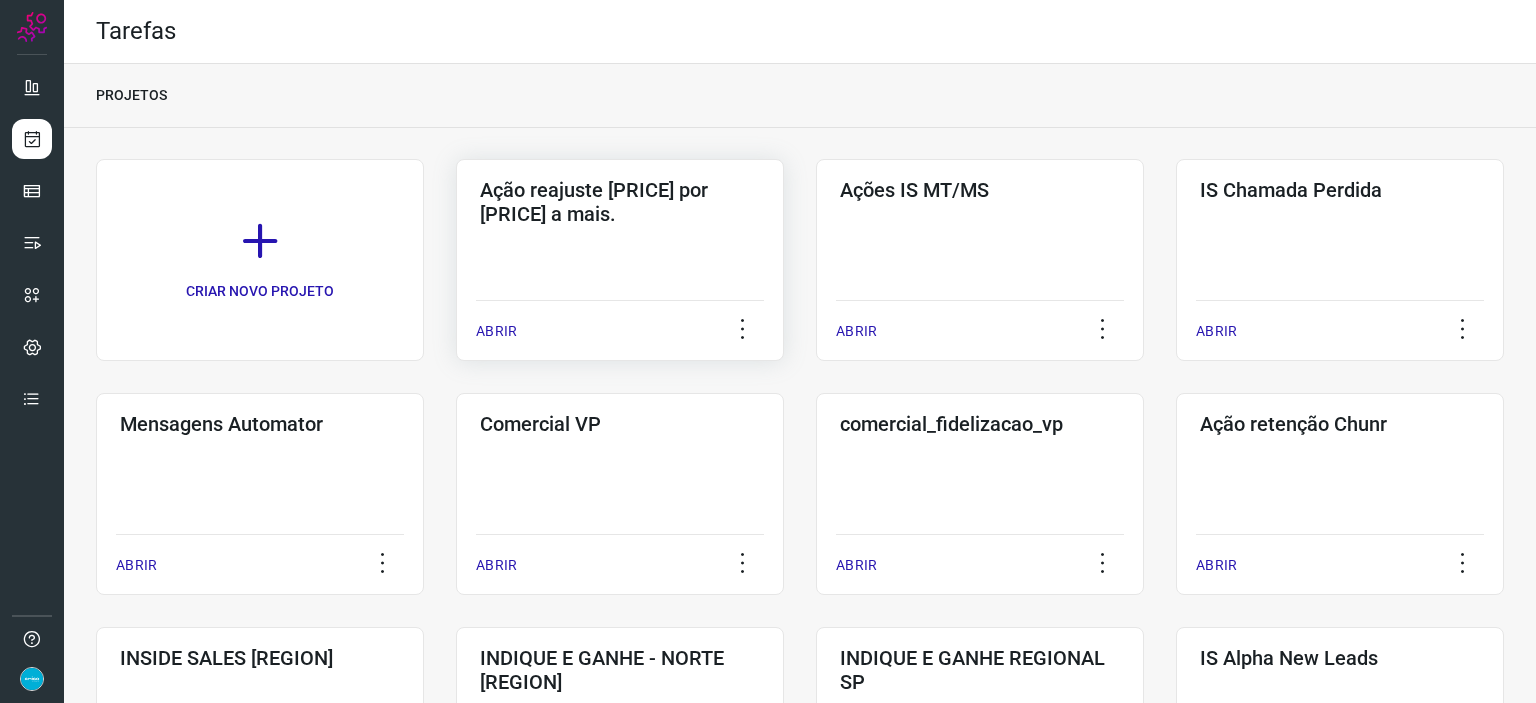 click on "ABRIR" at bounding box center [496, 331] 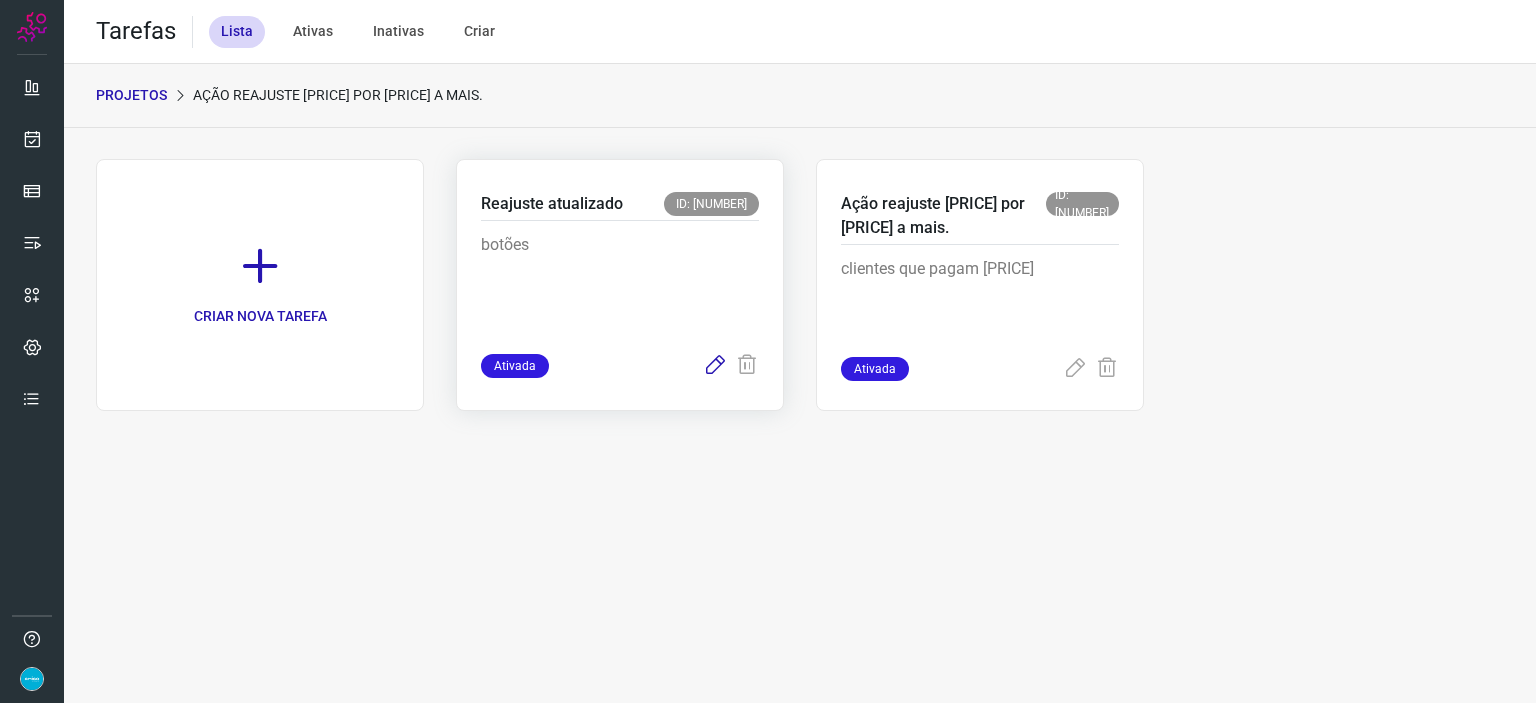 click at bounding box center [715, 366] 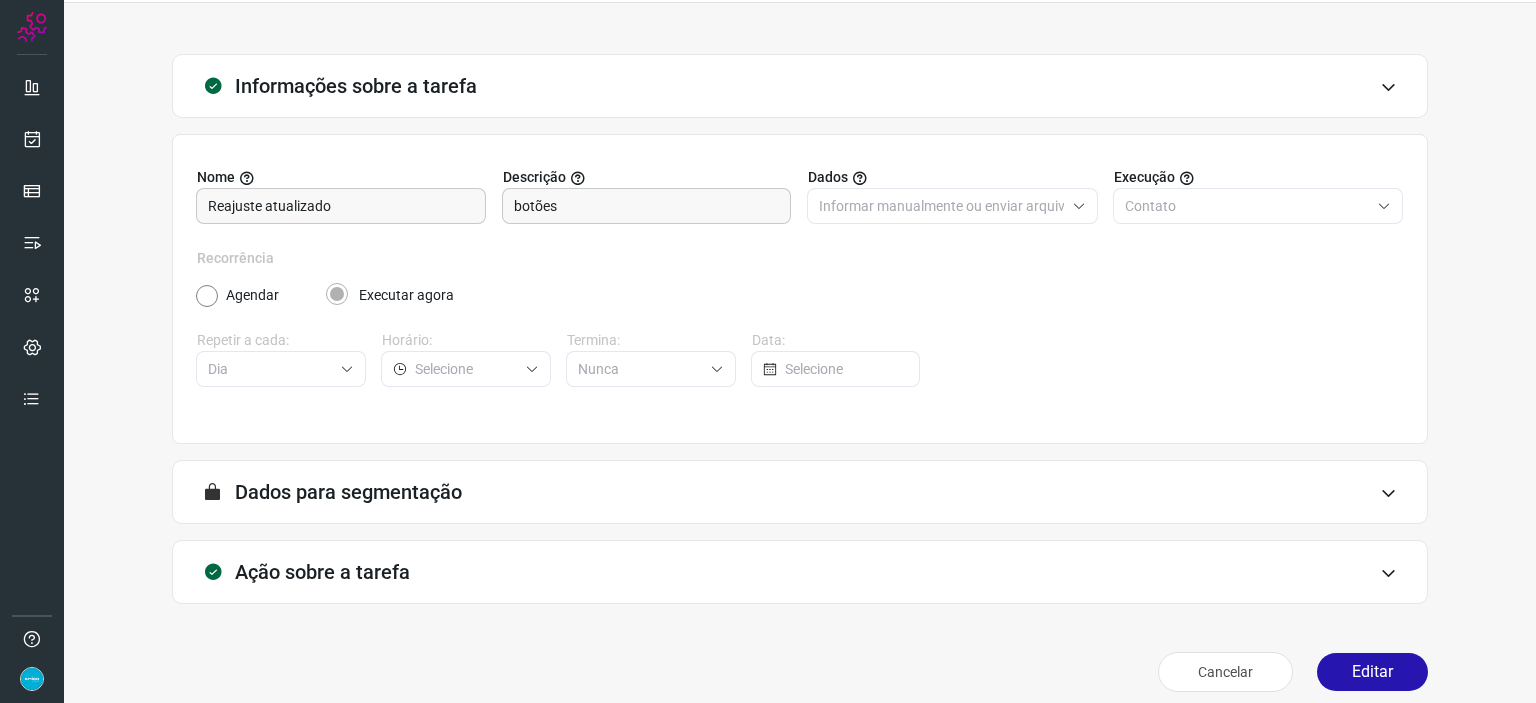 scroll, scrollTop: 77, scrollLeft: 0, axis: vertical 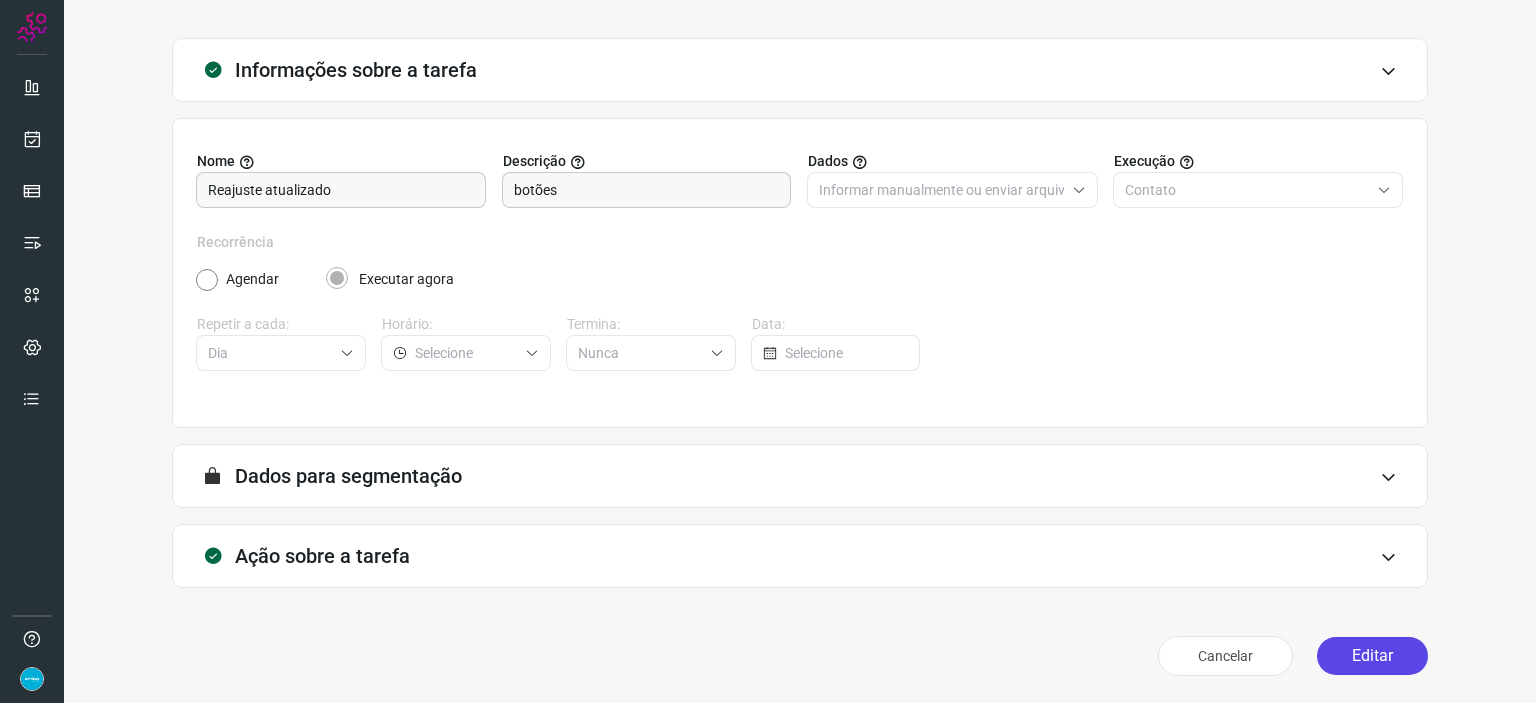 click on "Editar" at bounding box center [1372, 656] 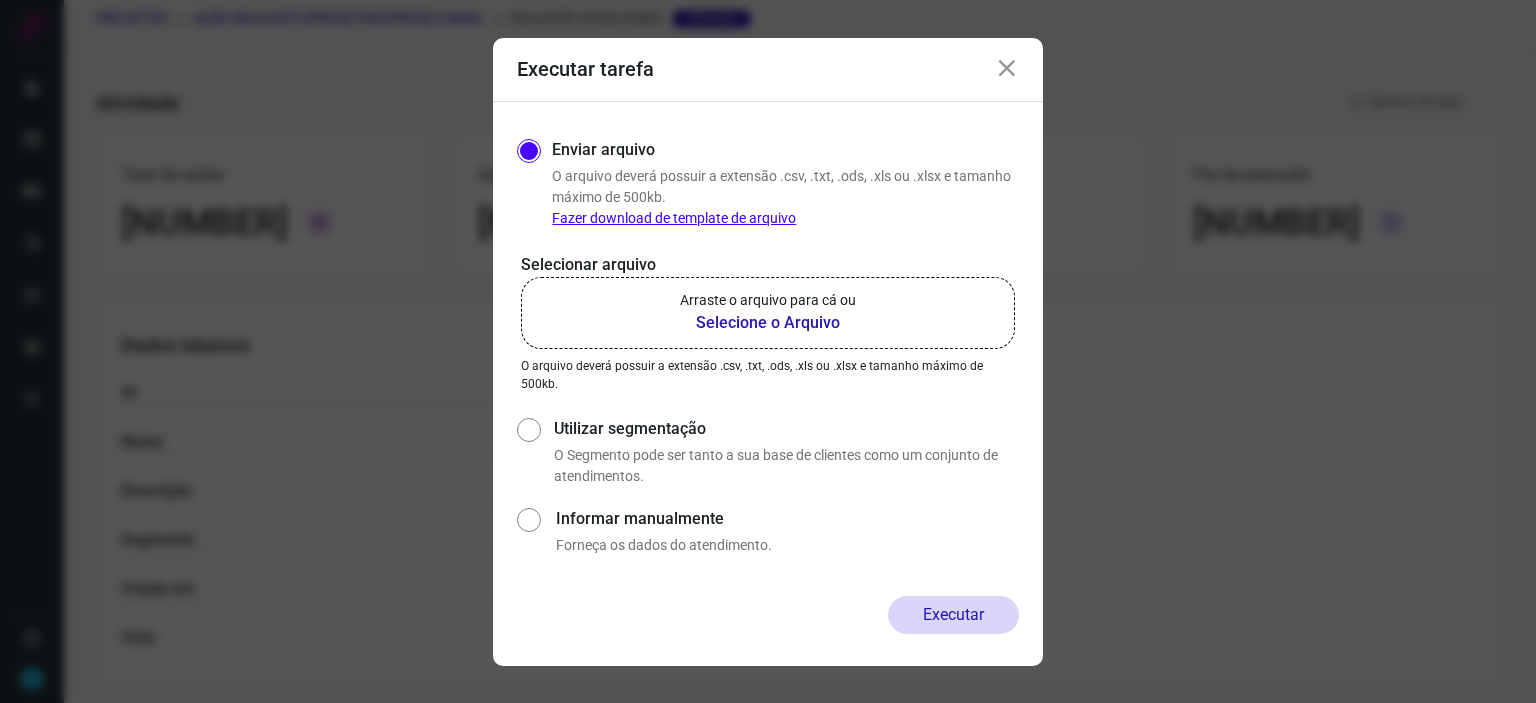click on "Selecione o Arquivo" at bounding box center (768, 323) 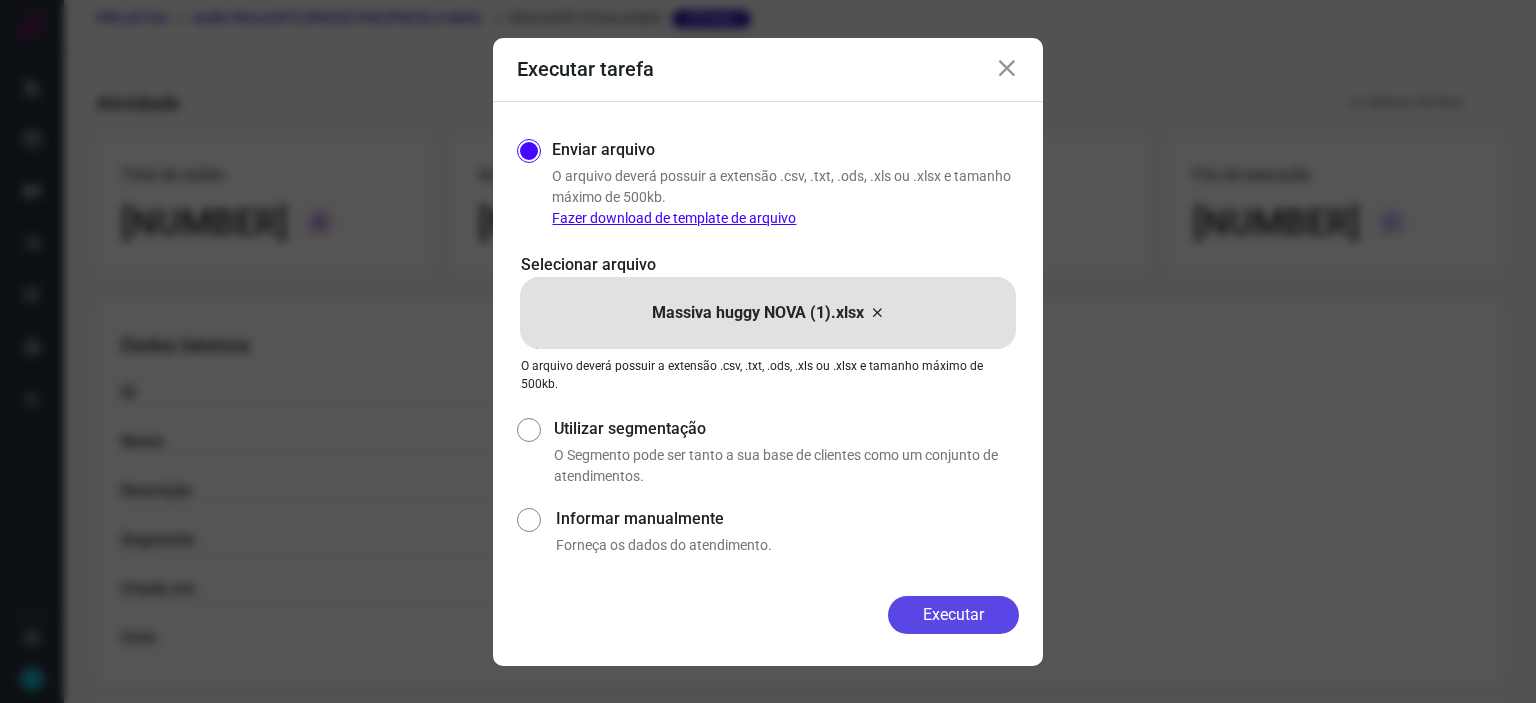 click on "Executar" at bounding box center (953, 615) 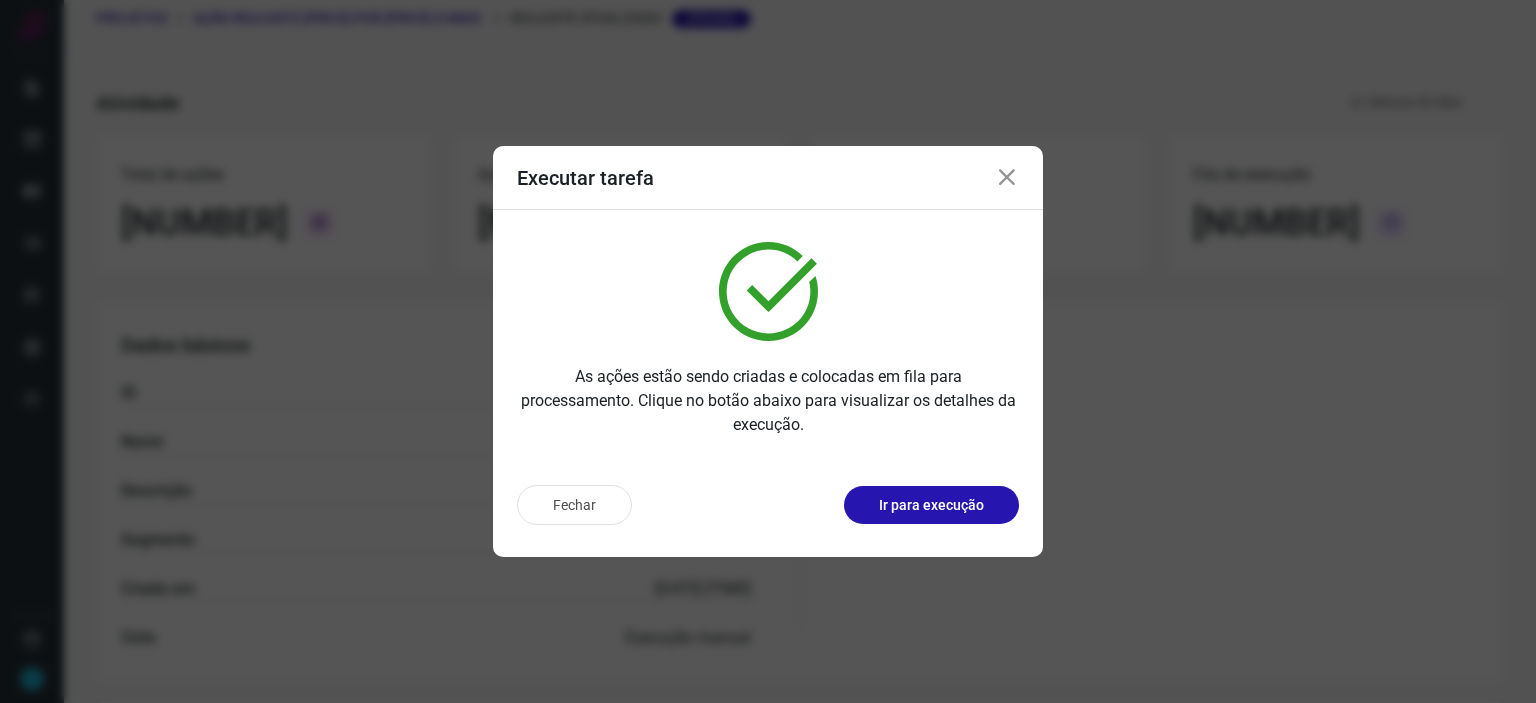 click at bounding box center [1007, 178] 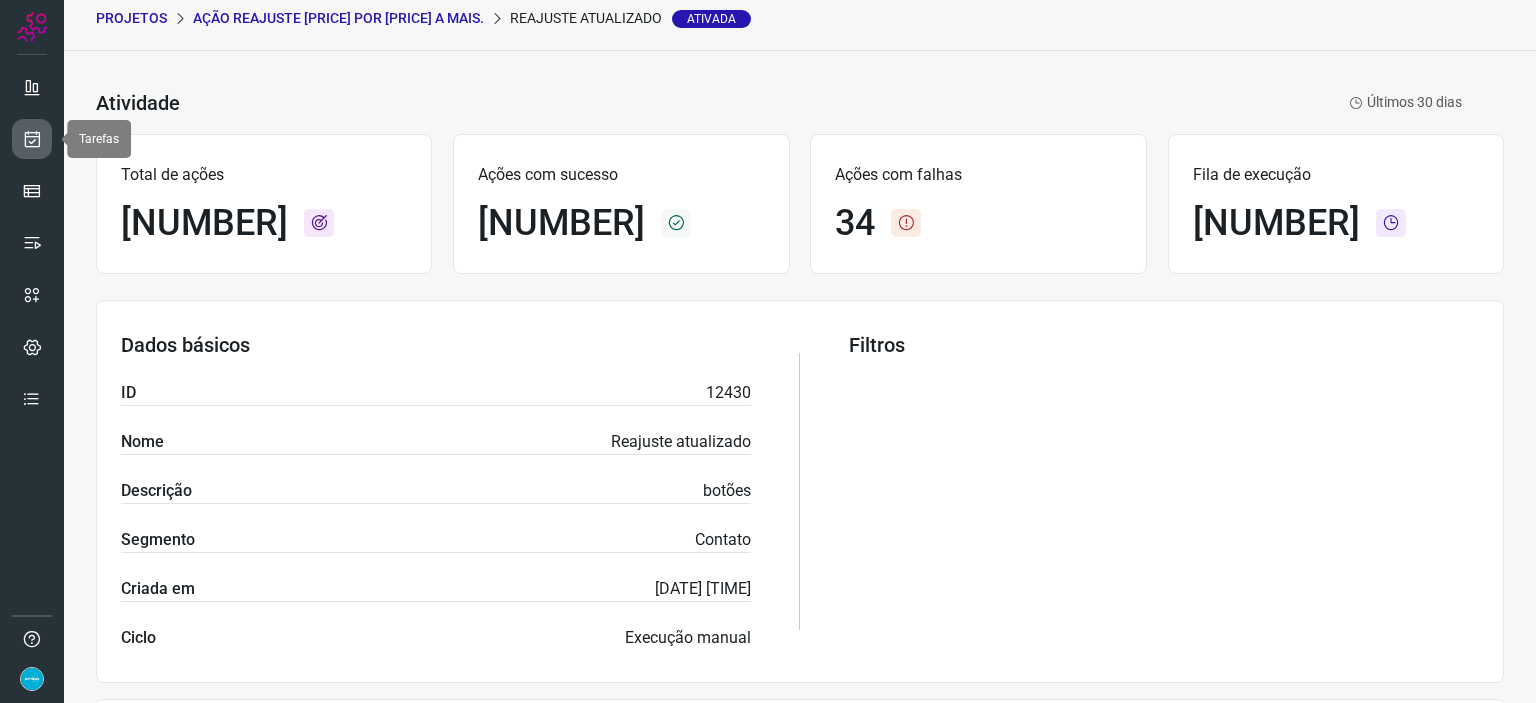 click at bounding box center [32, 139] 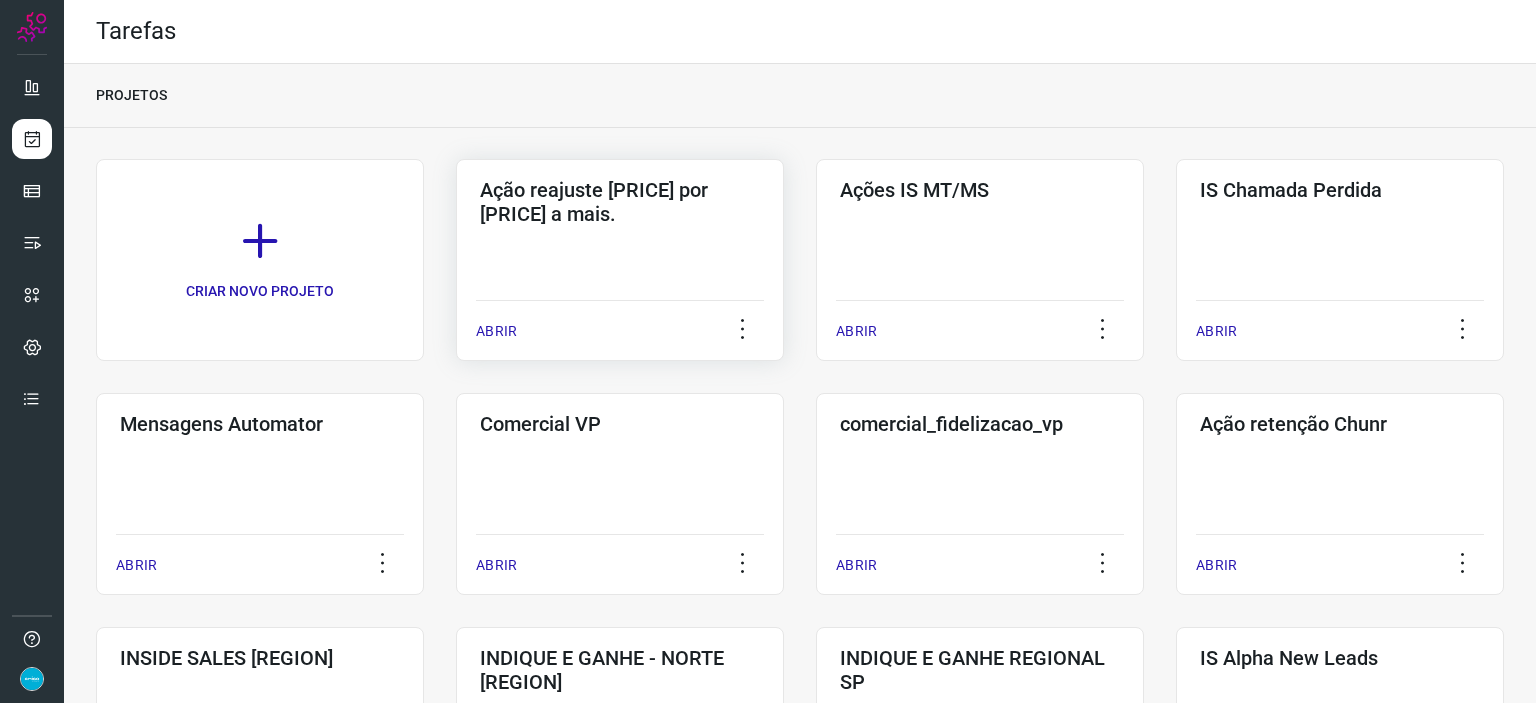 click on "ABRIR" at bounding box center [496, 331] 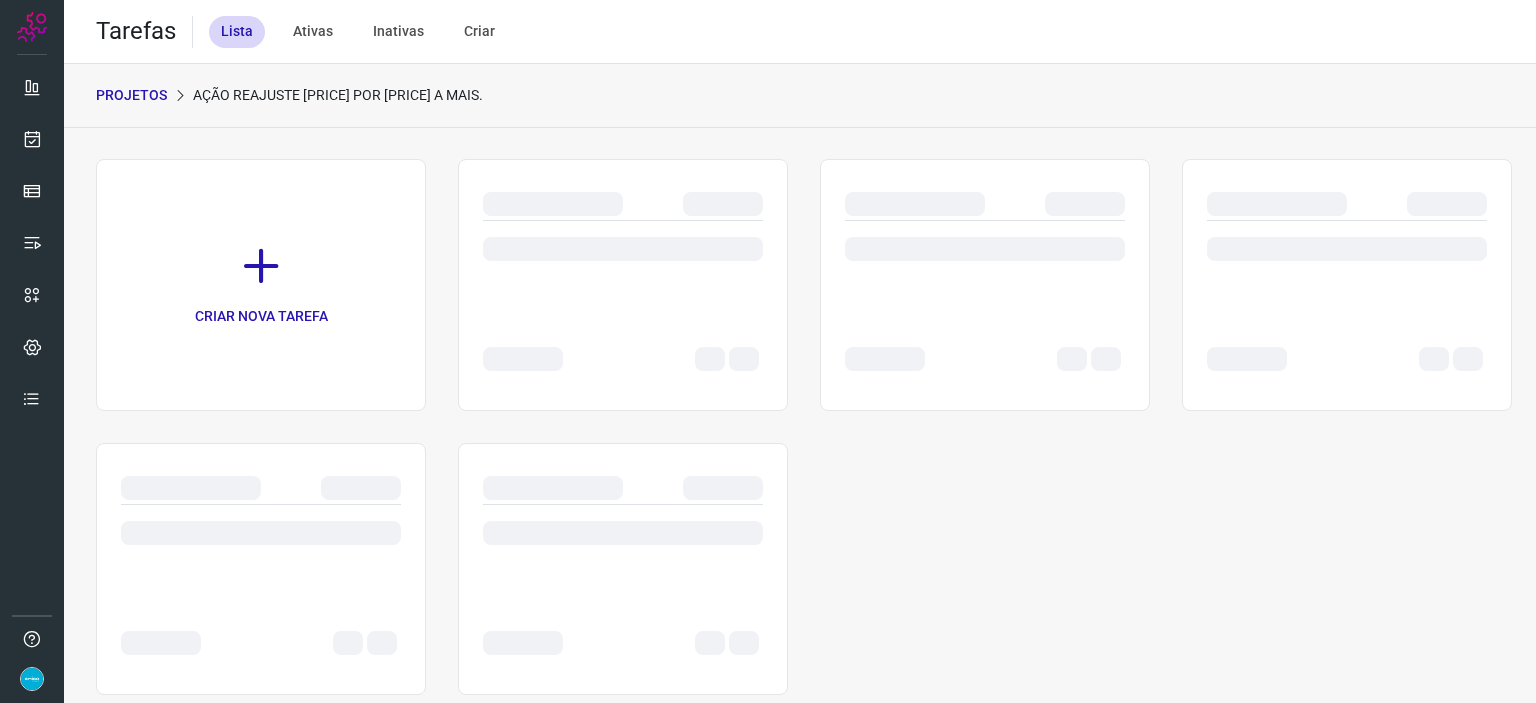 drag, startPoint x: 886, startPoint y: 393, endPoint x: 741, endPoint y: 350, distance: 151.24153 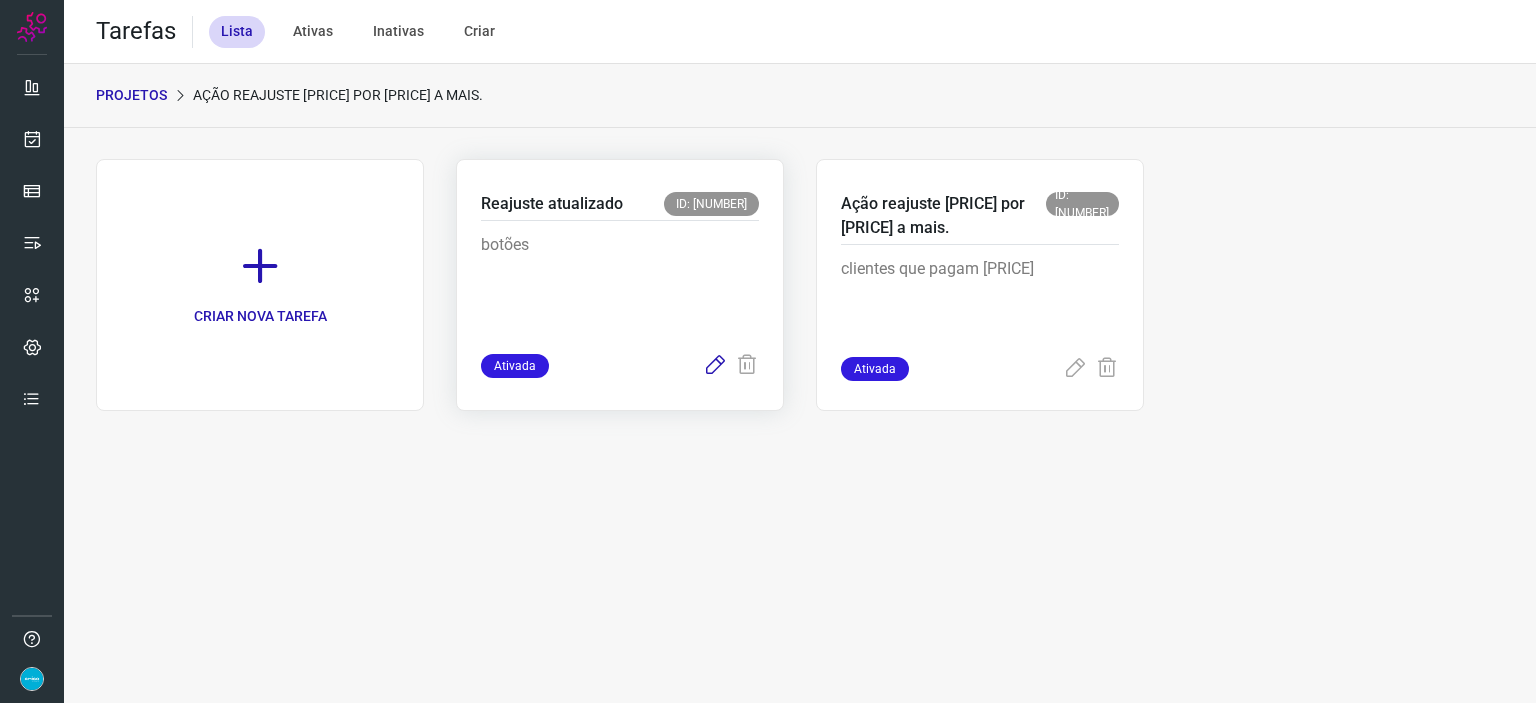 click at bounding box center (715, 366) 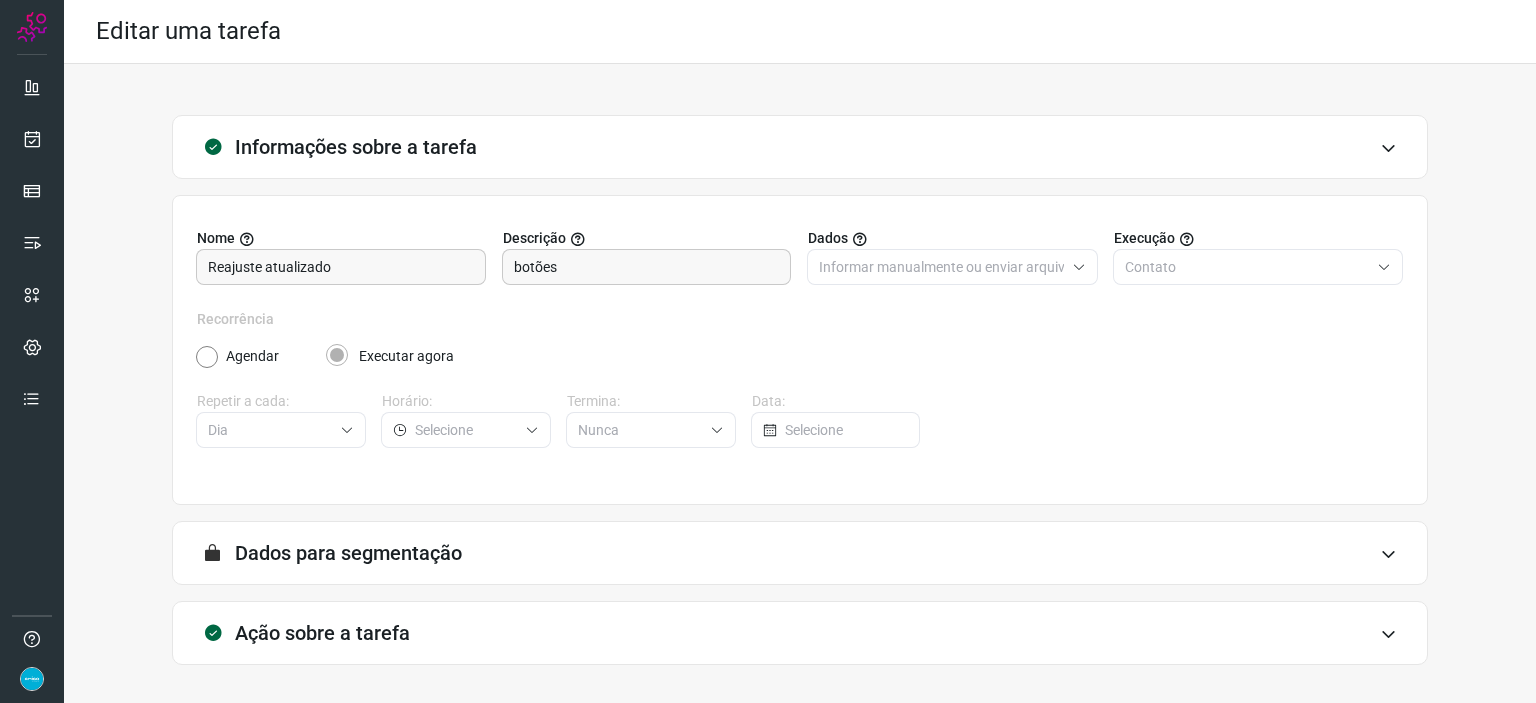 scroll, scrollTop: 77, scrollLeft: 0, axis: vertical 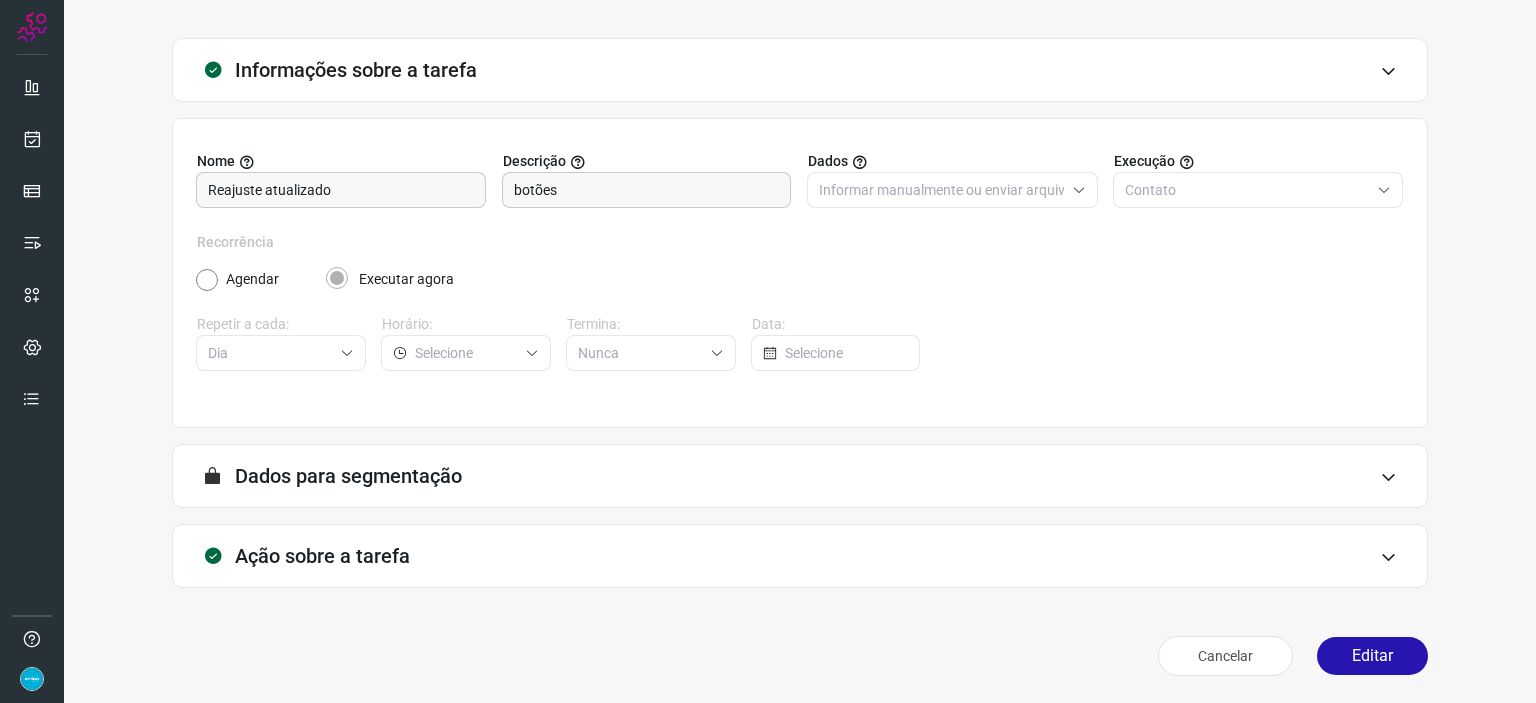 click on "Cancelar   Editar" at bounding box center [800, 656] 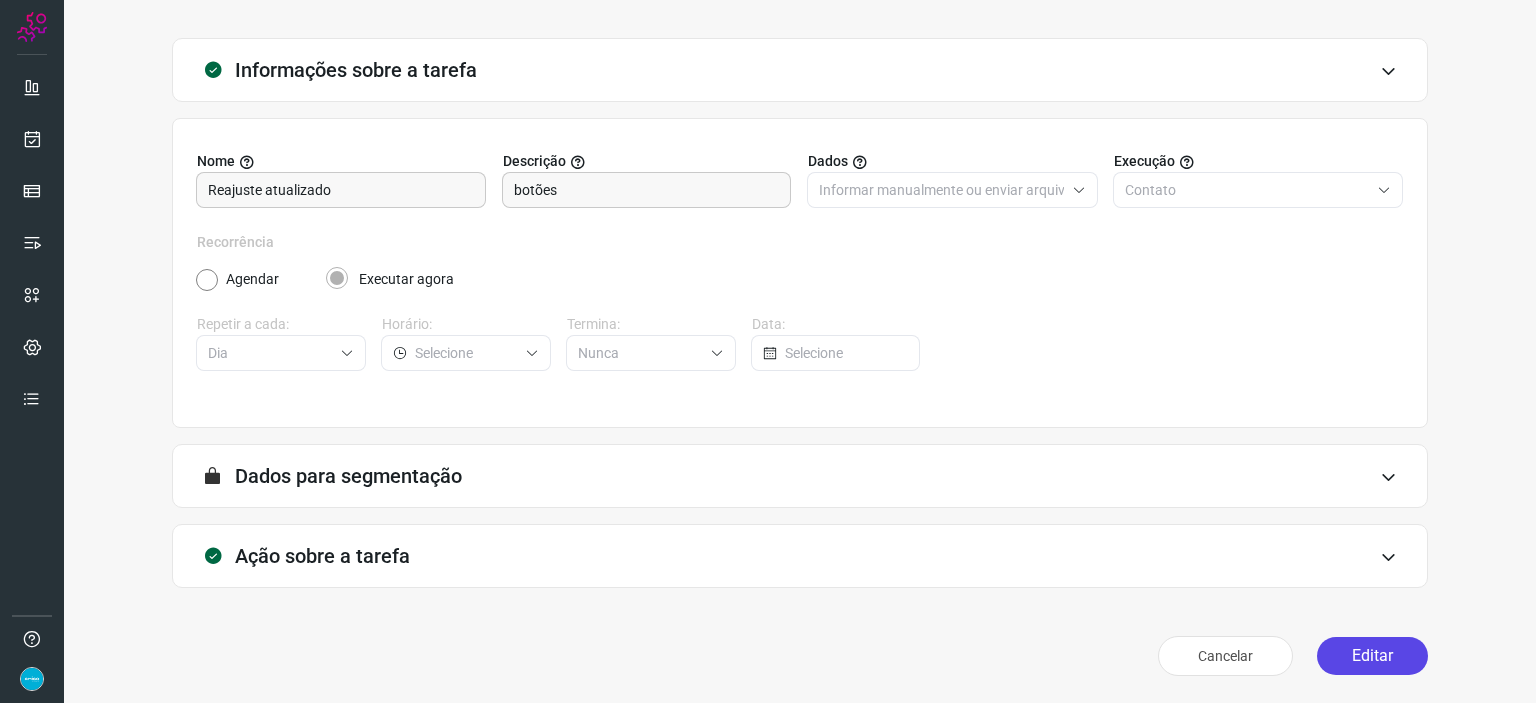 click on "Editar" at bounding box center [1372, 656] 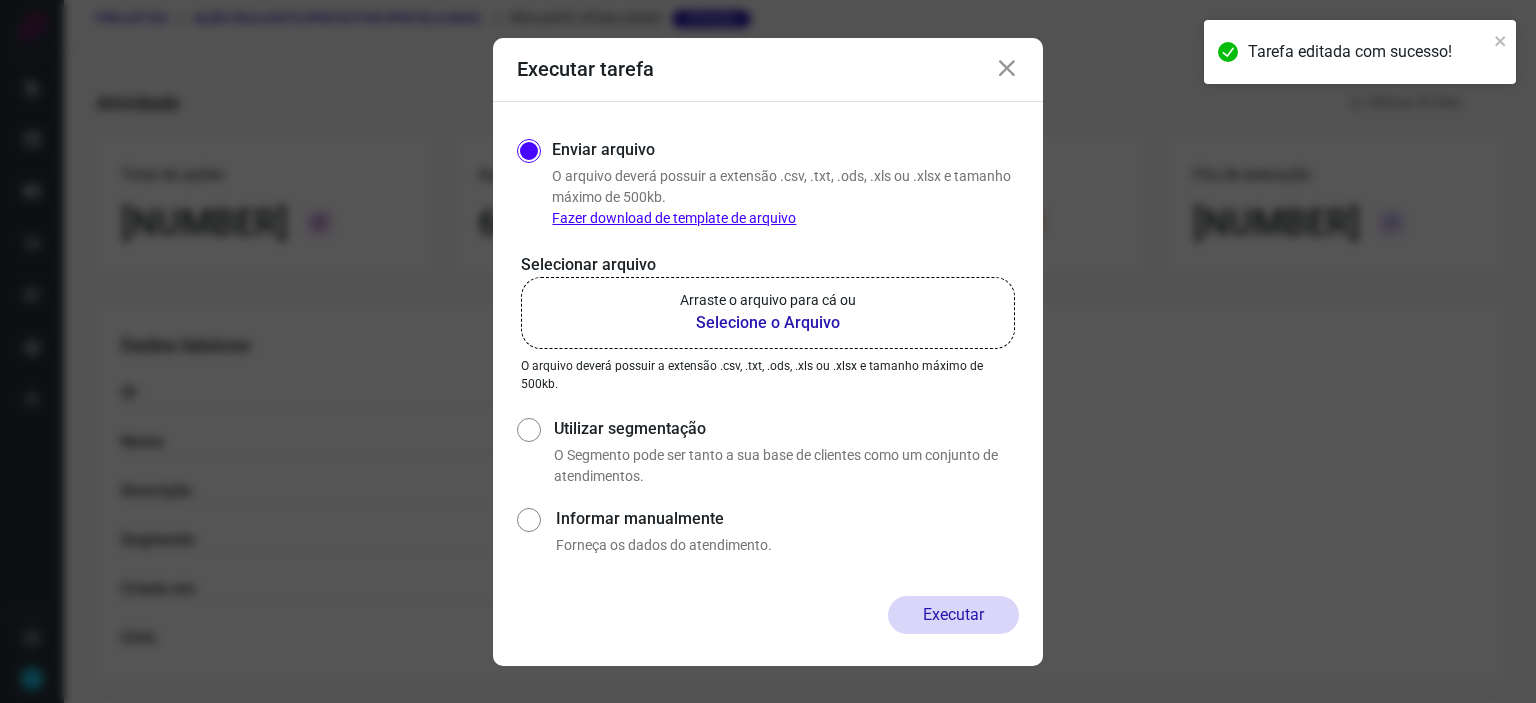 click on "Selecione o Arquivo" at bounding box center (768, 323) 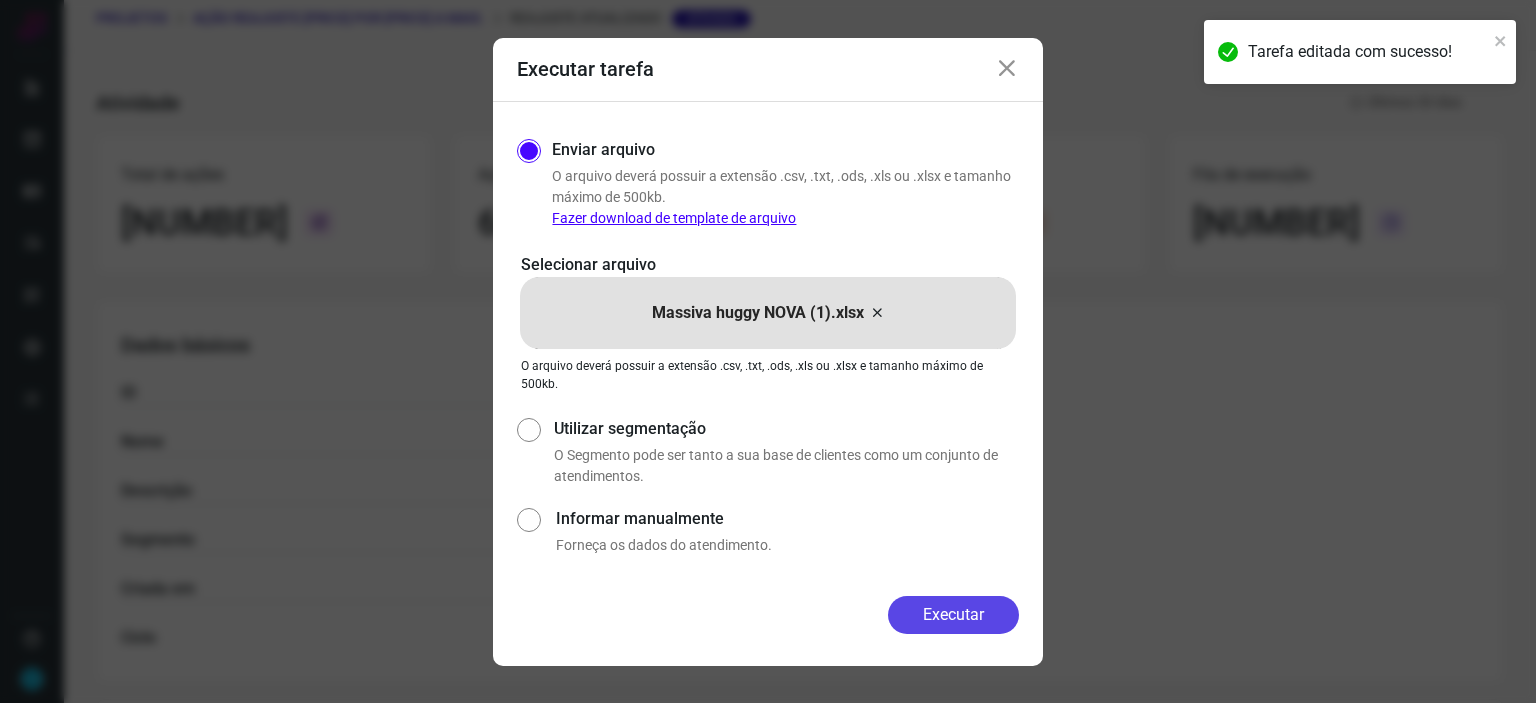 click on "Executar" at bounding box center [953, 615] 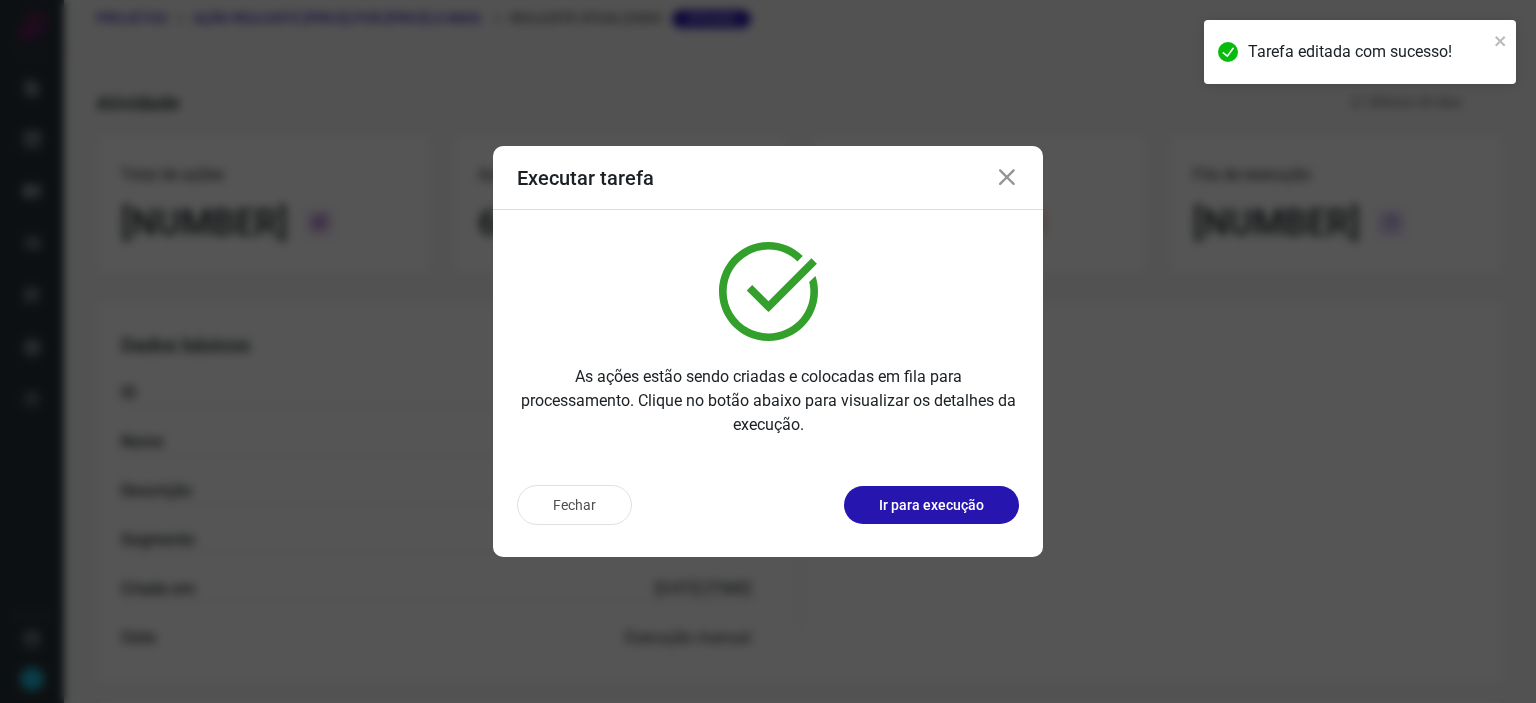 click at bounding box center [1007, 178] 